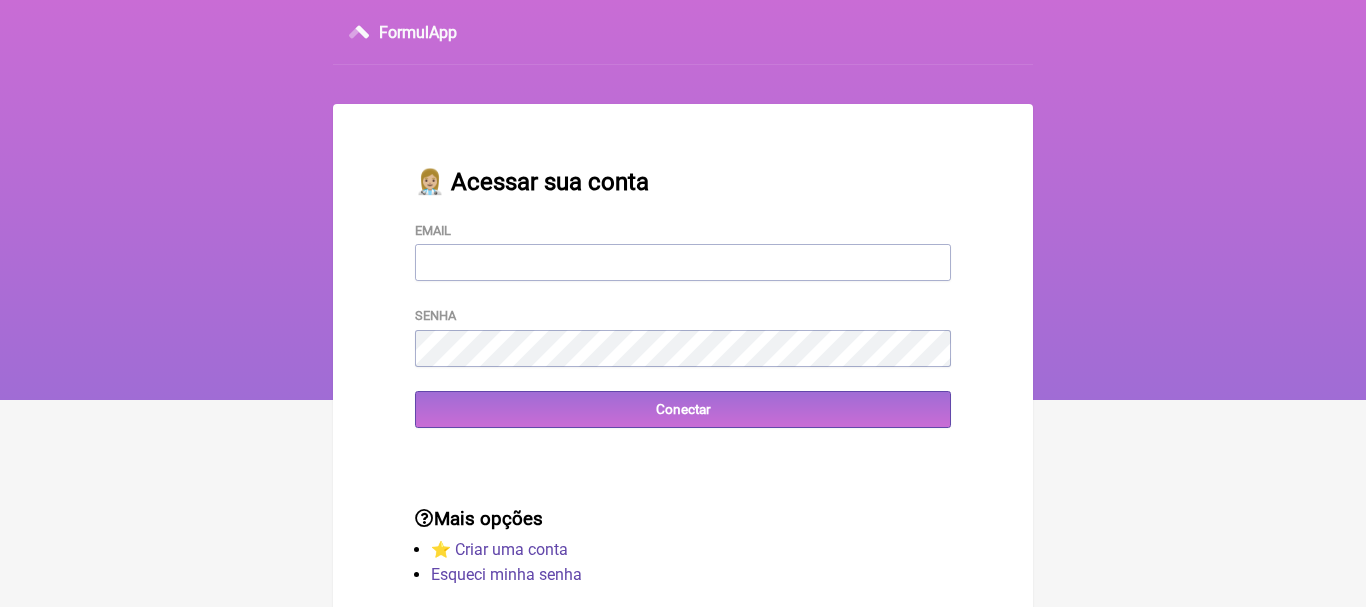scroll, scrollTop: 0, scrollLeft: 0, axis: both 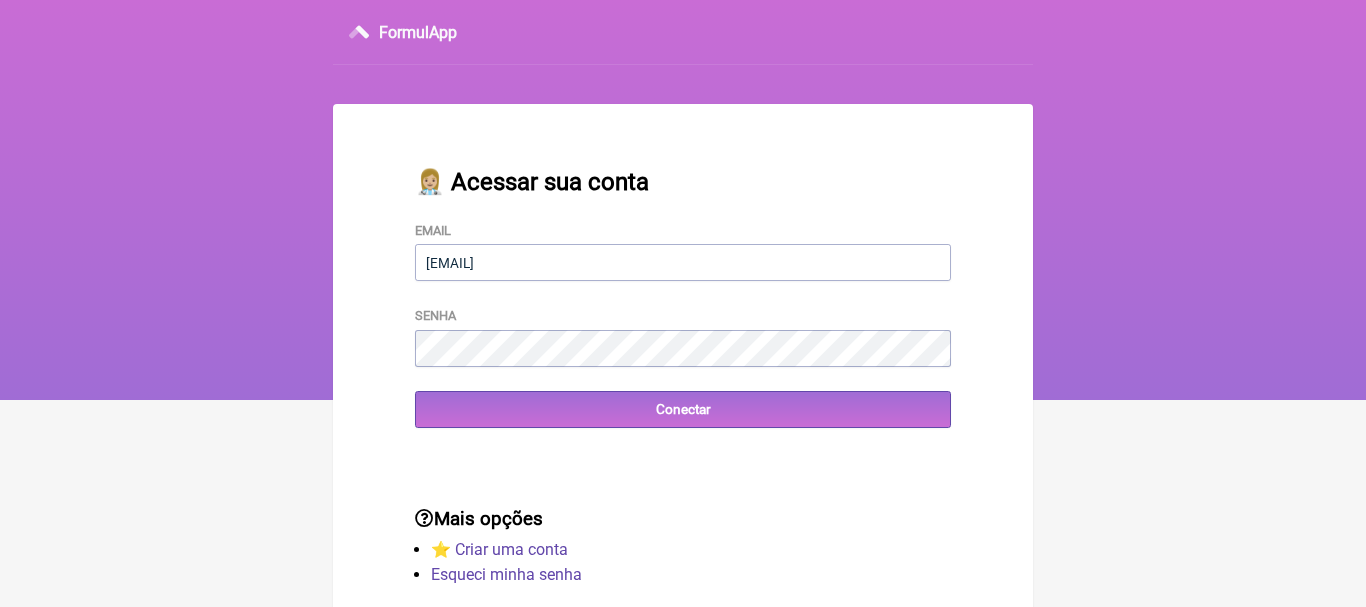 type on "[EMAIL]" 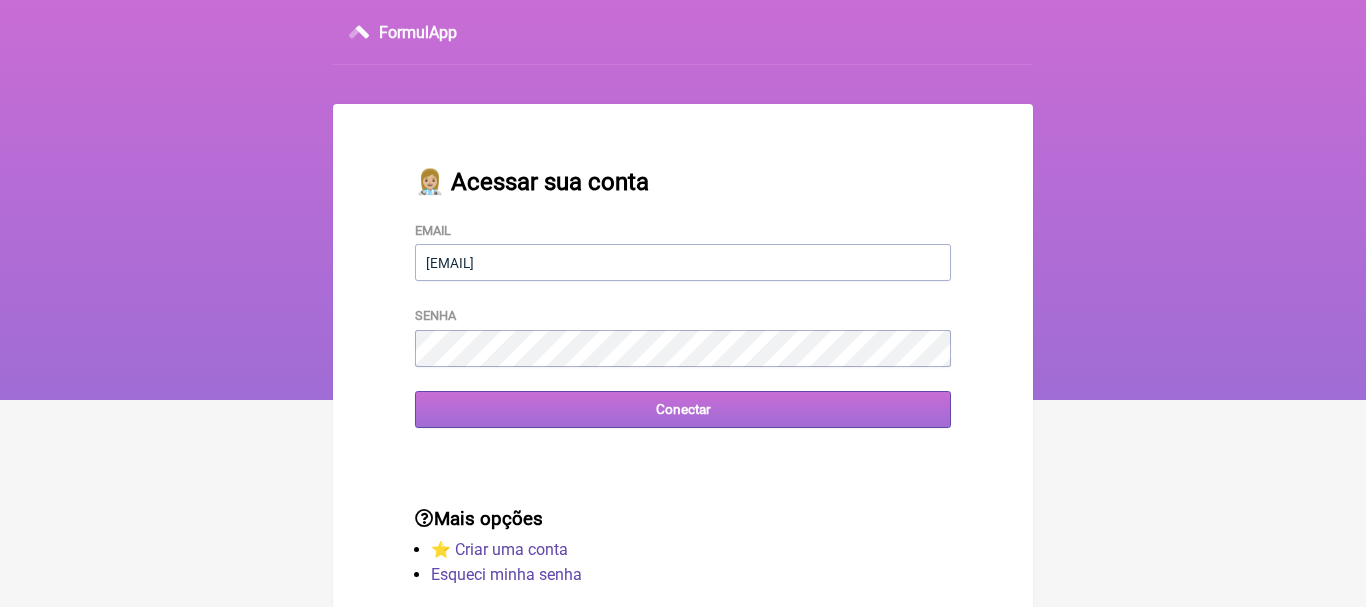 click on "Conectar" at bounding box center (683, 409) 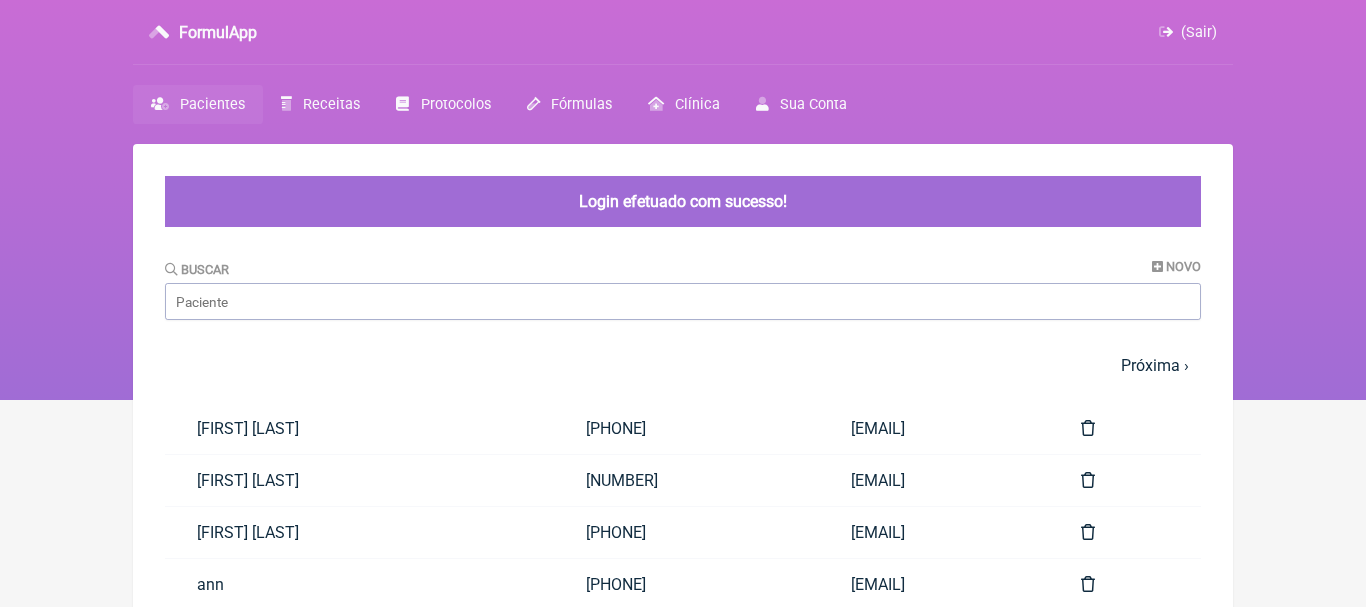 scroll, scrollTop: 0, scrollLeft: 0, axis: both 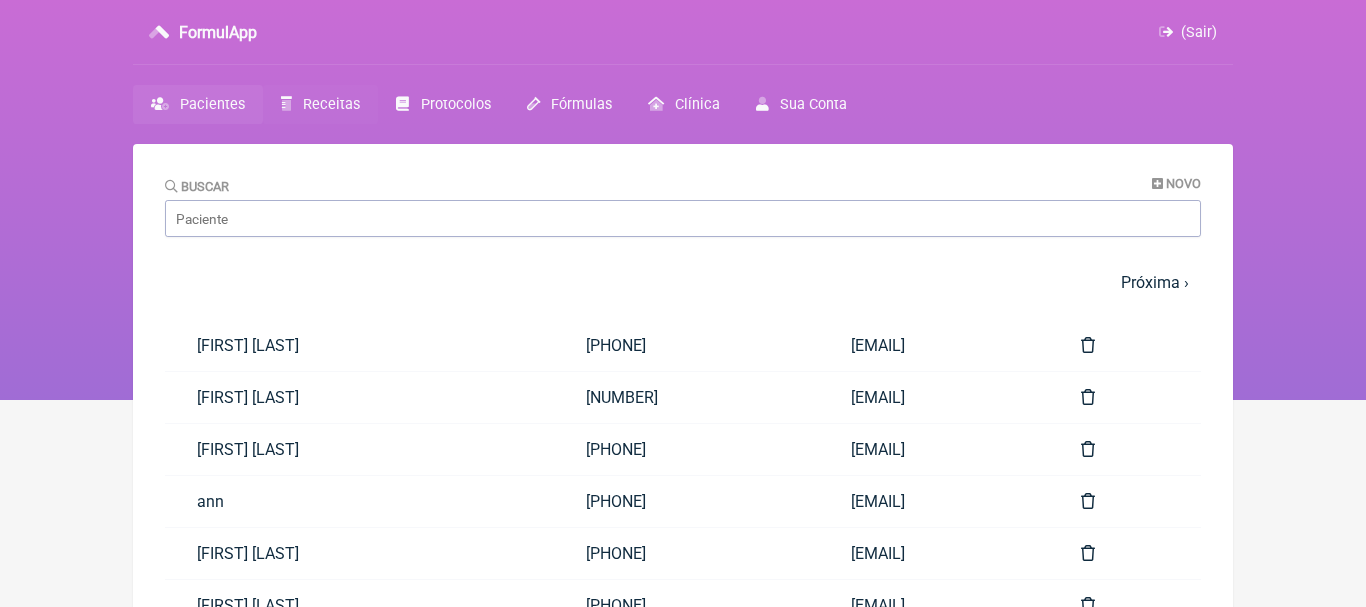 click on "Receitas" at bounding box center (331, 104) 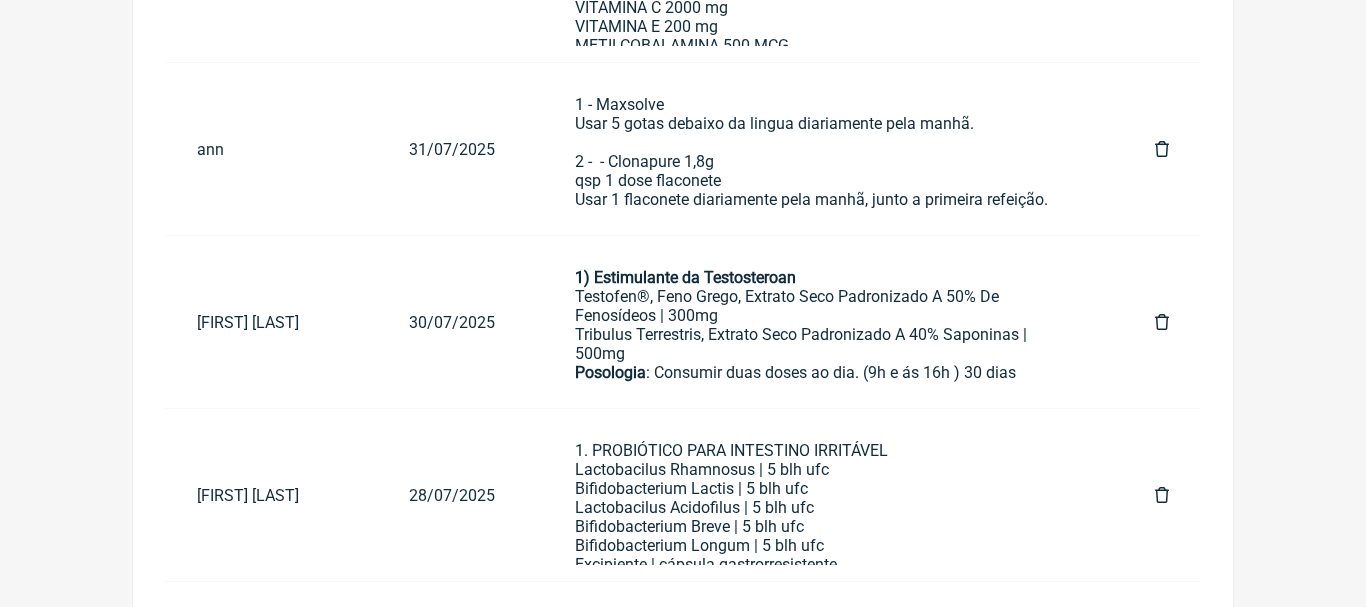 scroll, scrollTop: 1151, scrollLeft: 0, axis: vertical 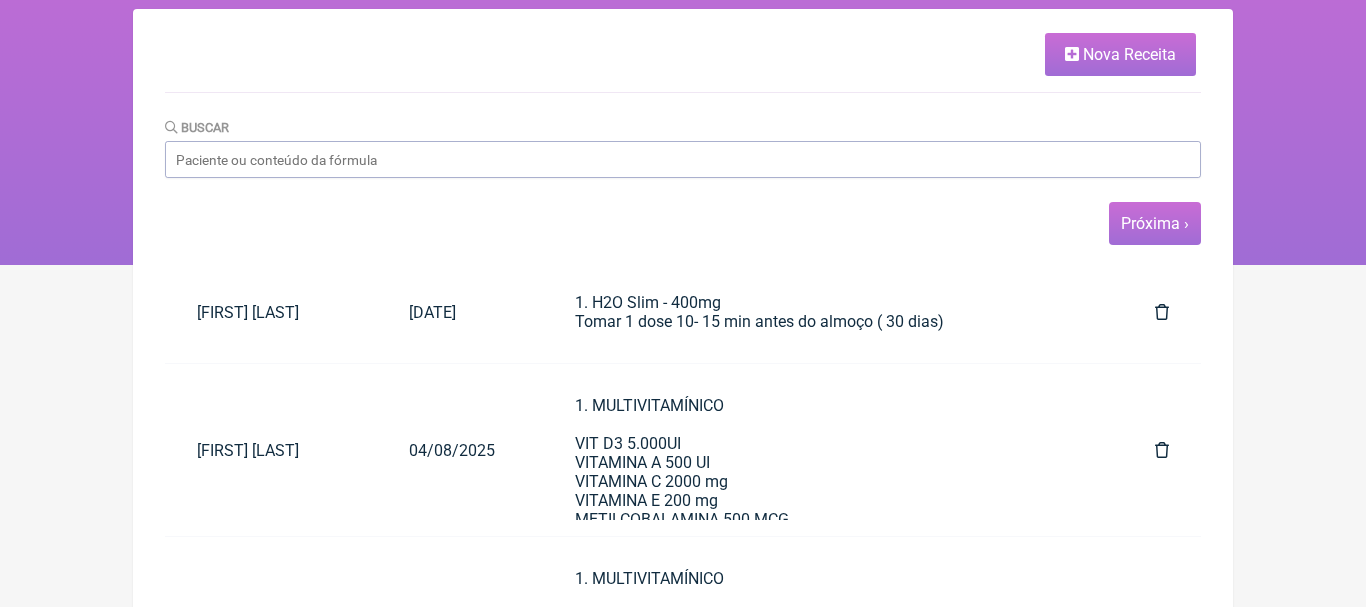 click on "Próxima ›" at bounding box center [1155, 223] 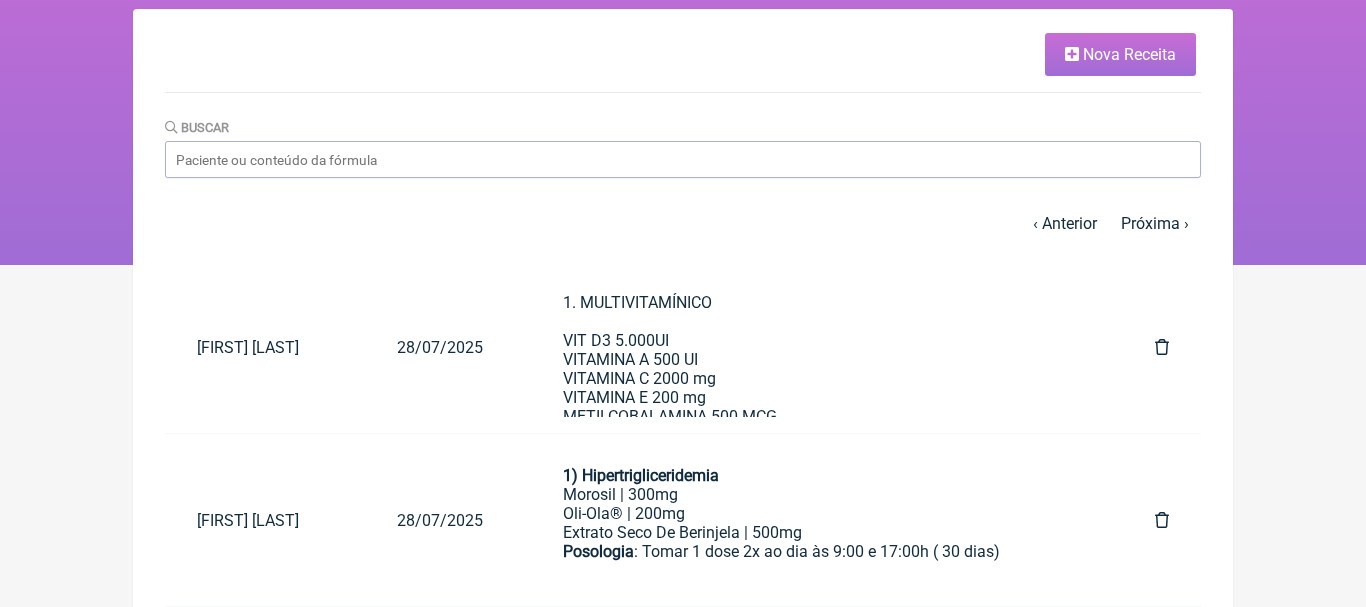 scroll, scrollTop: 0, scrollLeft: 0, axis: both 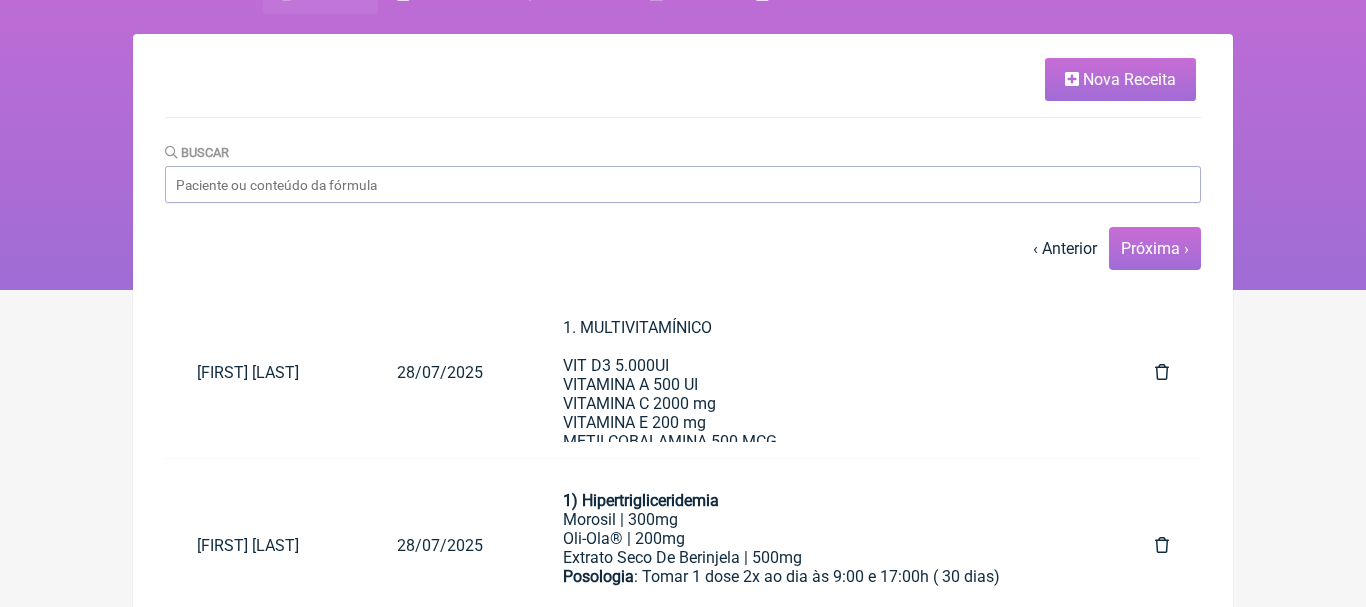 click on "Próxima ›" at bounding box center [1155, 248] 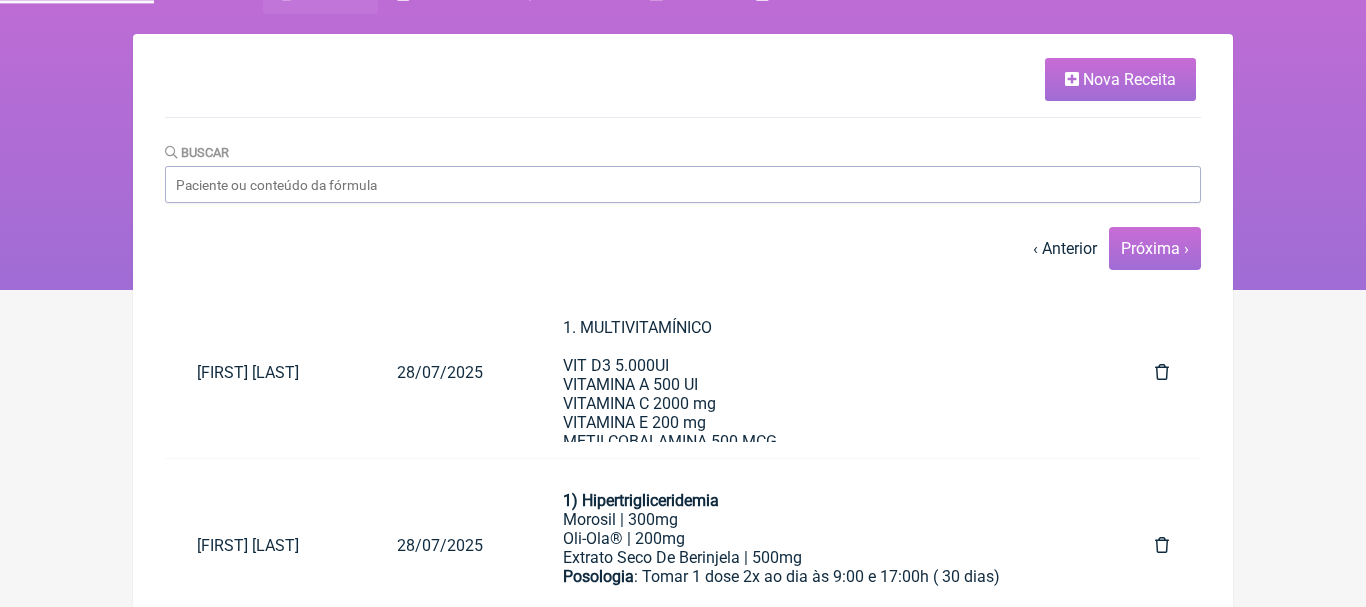 scroll, scrollTop: 0, scrollLeft: 0, axis: both 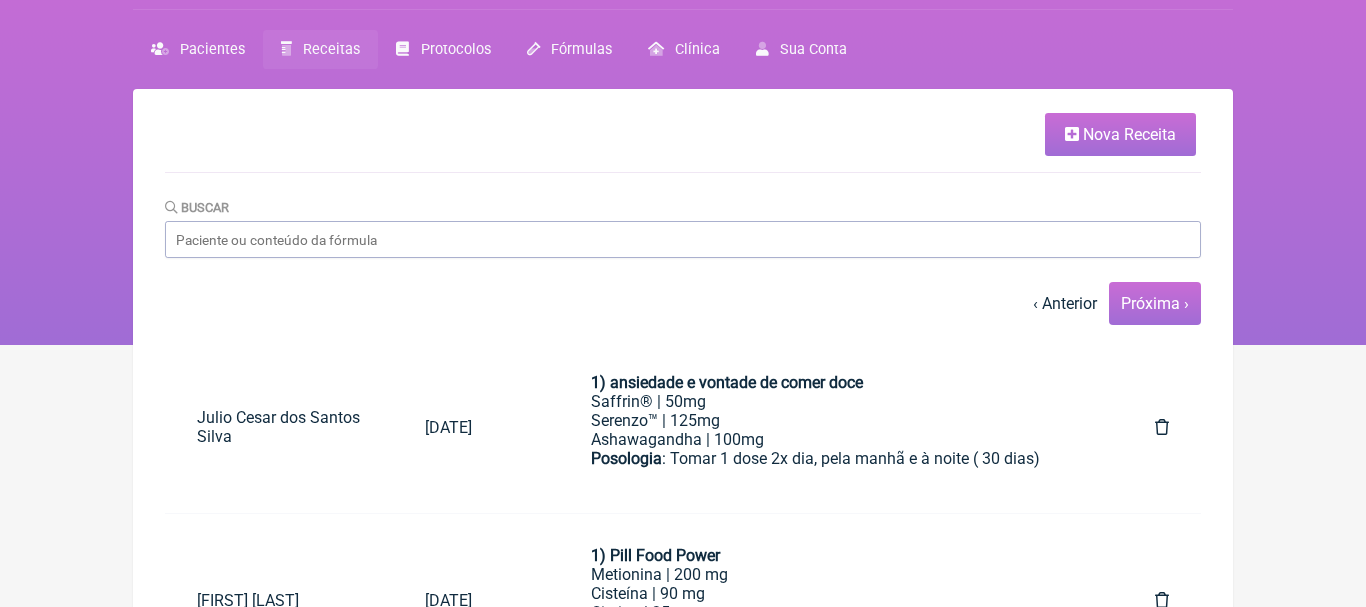 click on "Próxima ›" at bounding box center (1155, 303) 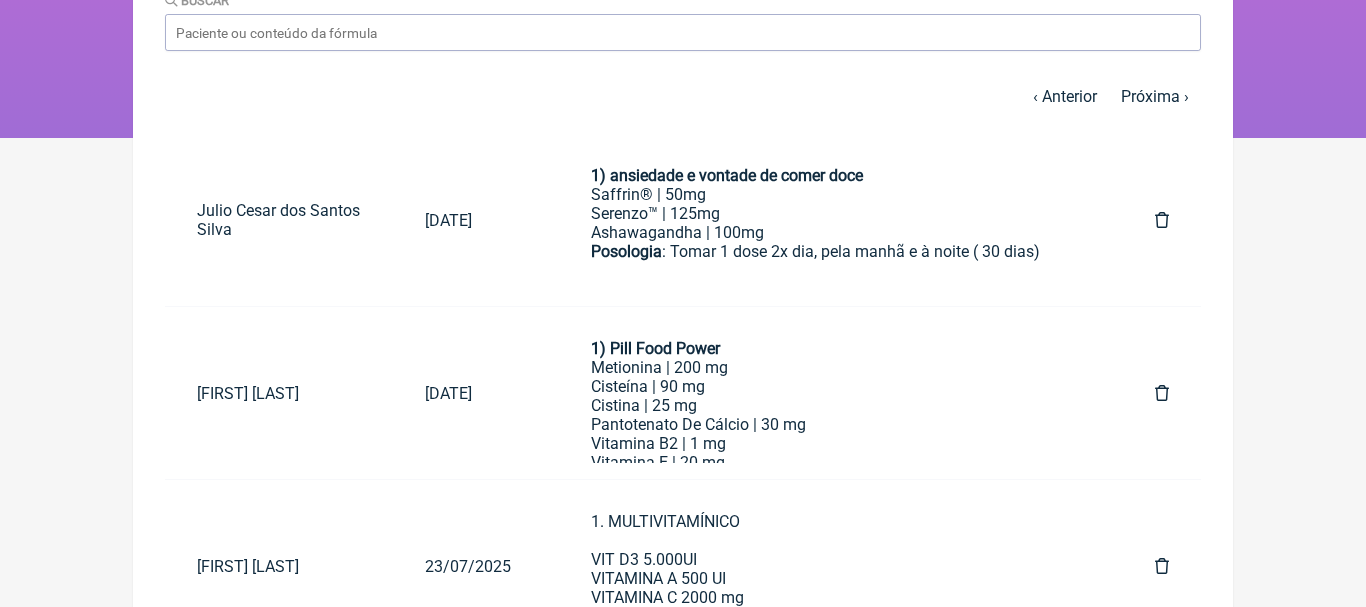scroll, scrollTop: 216, scrollLeft: 0, axis: vertical 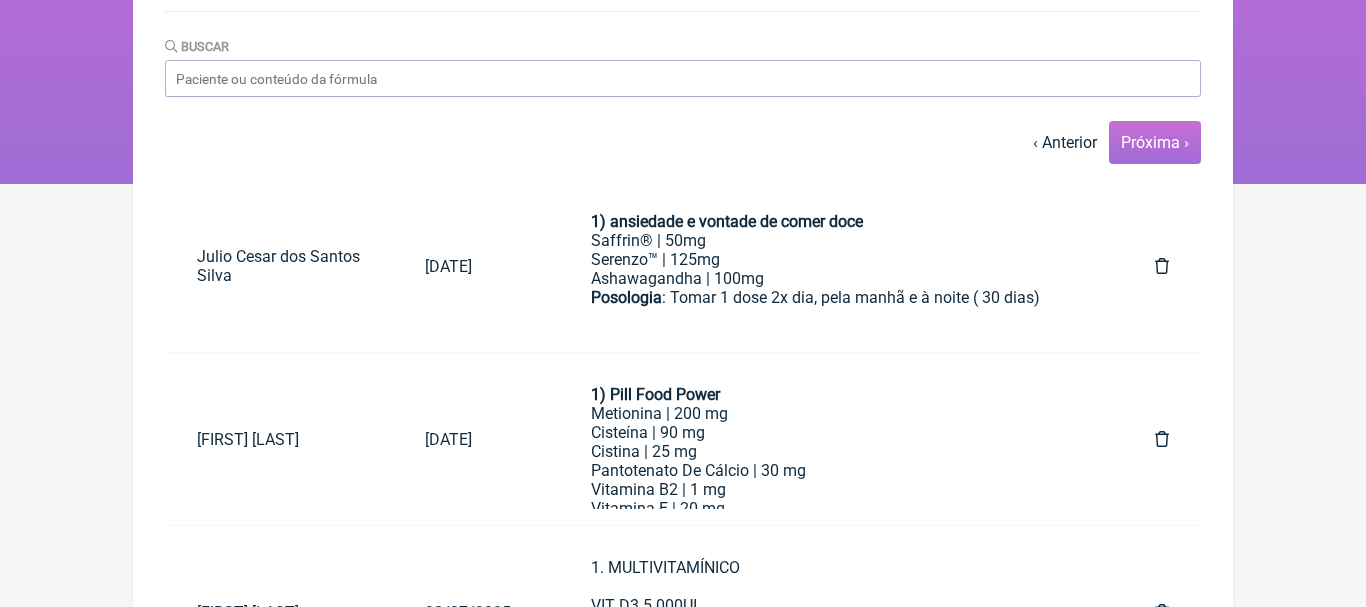 click on "Próxima ›" at bounding box center (1155, 142) 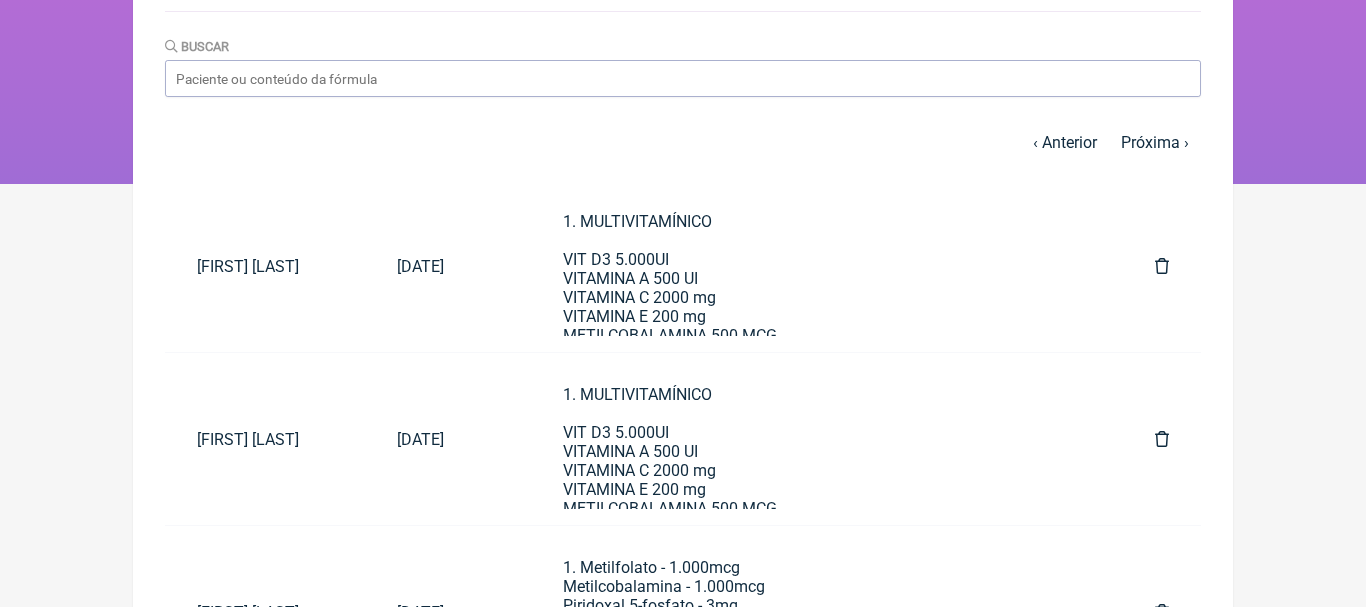 scroll, scrollTop: 0, scrollLeft: 0, axis: both 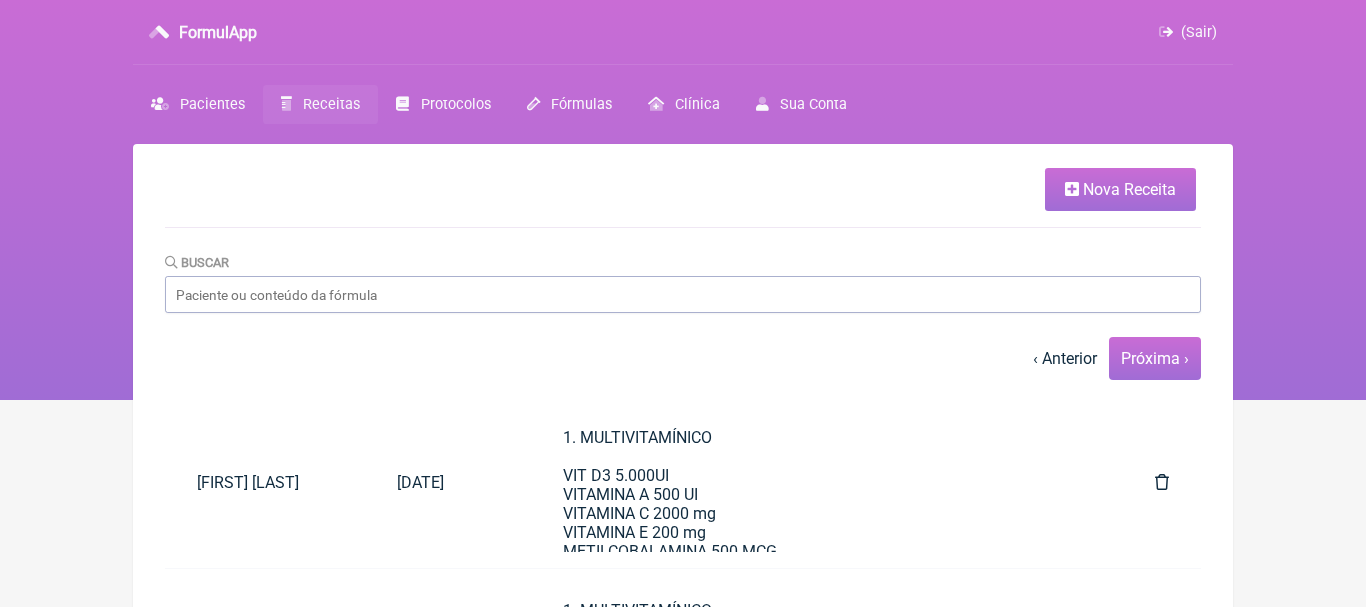 click on "Próxima ›" at bounding box center [1155, 358] 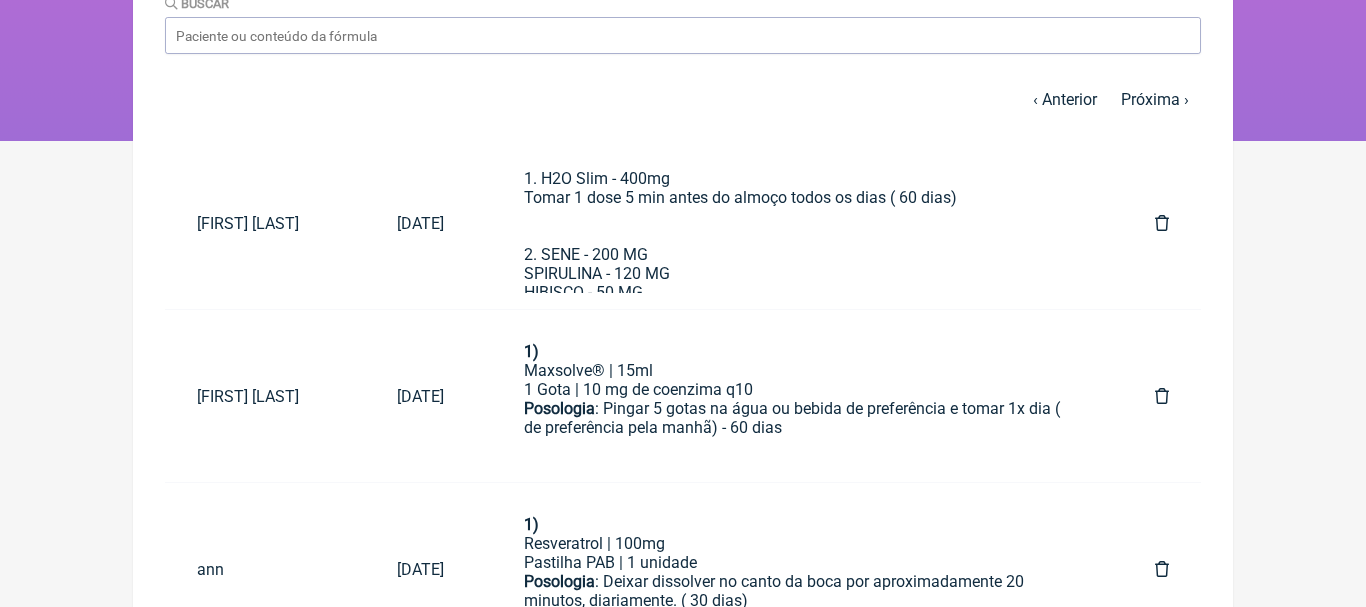 scroll, scrollTop: 289, scrollLeft: 0, axis: vertical 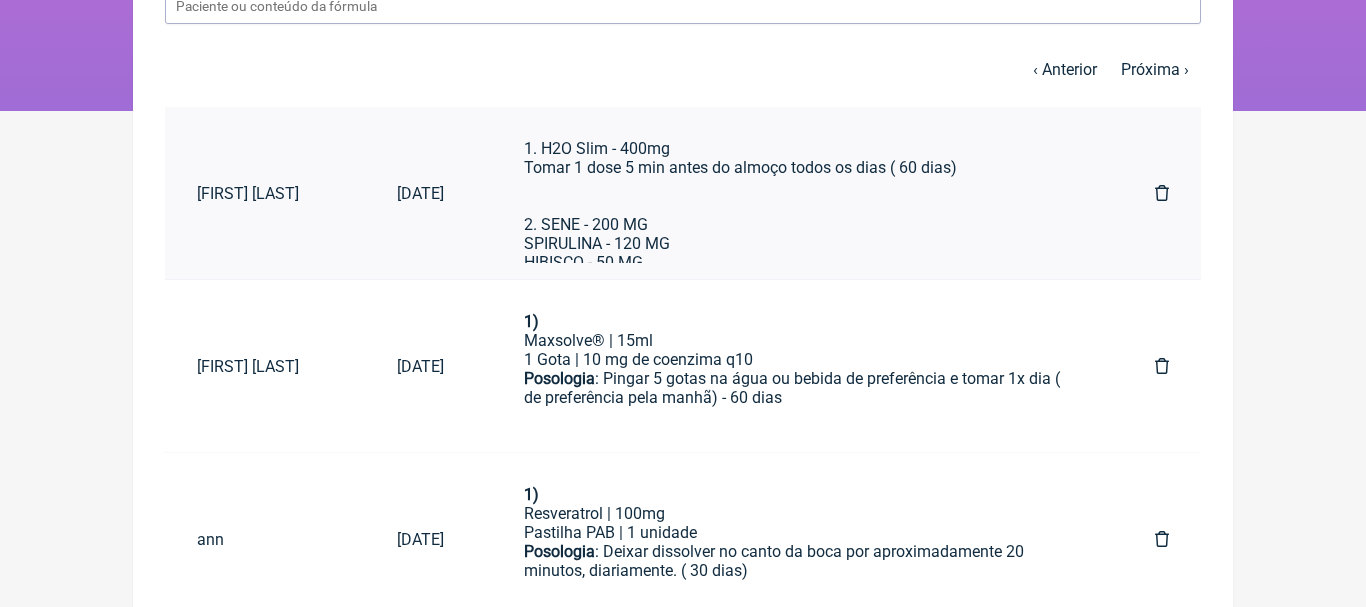 click on "1. H2O Slim - 400mg Tomar 1 dose 5 min antes do almoço todos os dias ( 60 dias) 2. SENE - 200 MG     SPIRULINA - 120 MG     HIBISCO - 50 MG     MACA PERUANA - 100MG     CAVALINHA - 100MG     PSYLLIUM - 50 MG     PICOLINATO DE CROMO - 50 MG     ALCACHOFRA - 100 MG TOMAR 1 DOSE PELA MANHÃ ( 30 dias) 3. CAFEÍNA - 70 MG     TRIPTOFANO - 50 MG     CHÁ VERDE - 100MG     LARANJA MORO - 100 MG     PSYLLIUM - 50 MG     PHOLIA MAGRA - 100MG TOMAR 1 DOSE PELA MANHÃ ( 30 dias)" at bounding box center [799, 338] 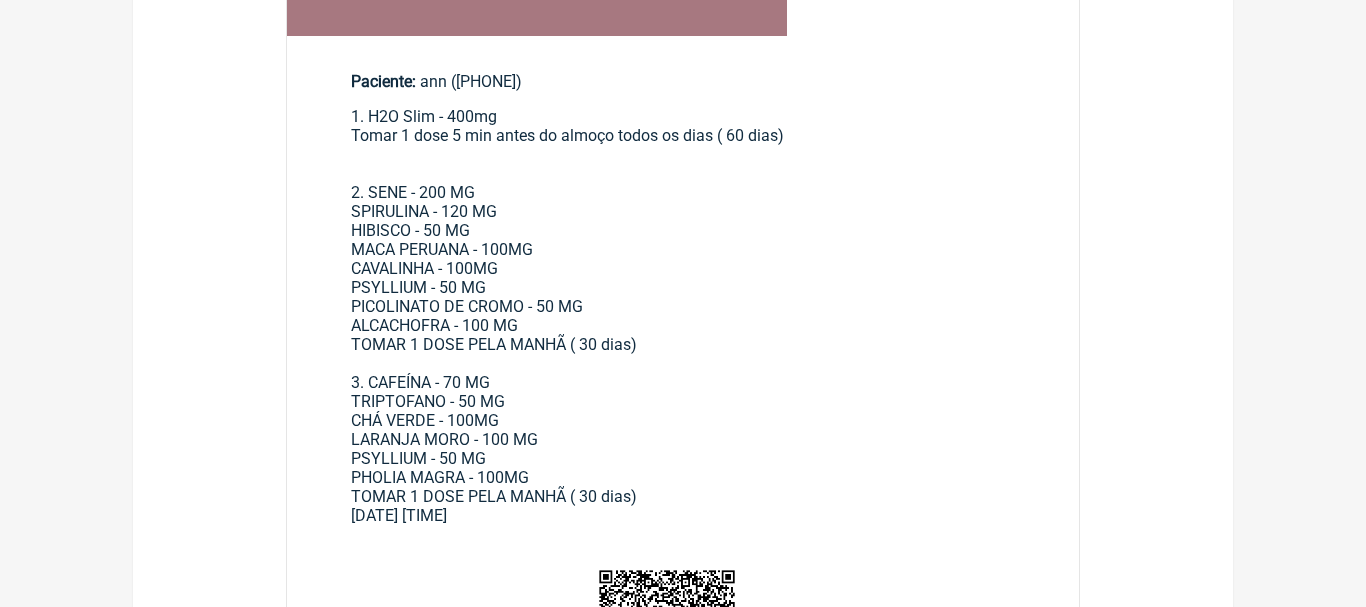 scroll, scrollTop: 761, scrollLeft: 0, axis: vertical 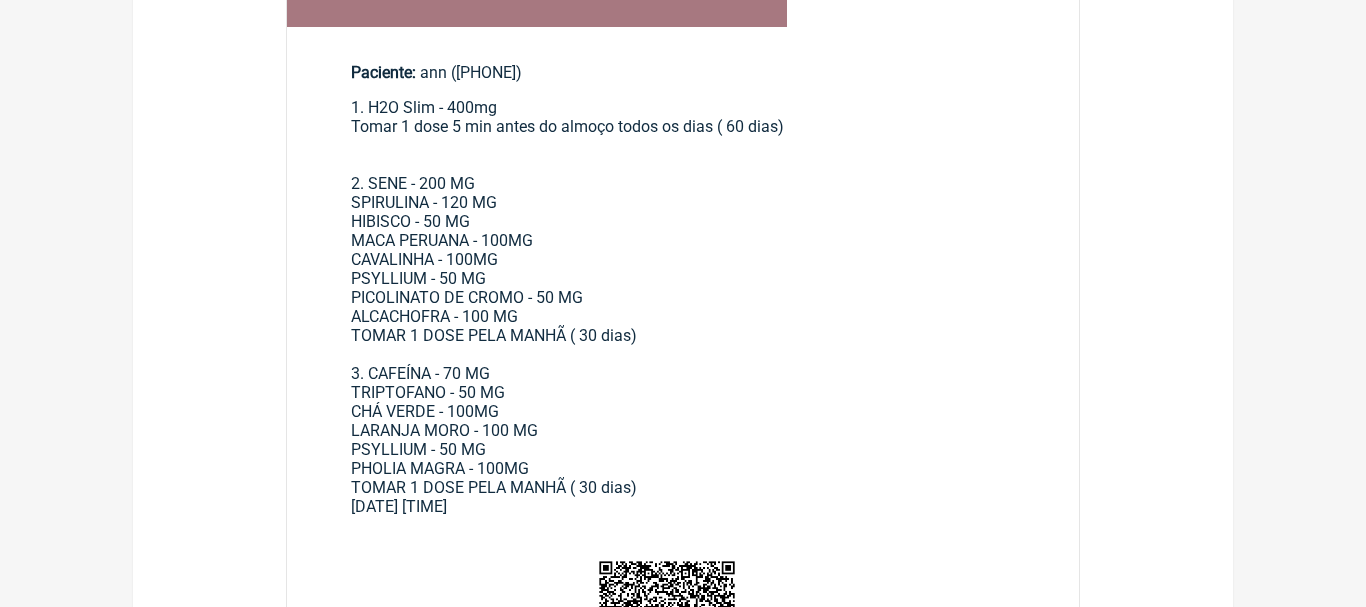 drag, startPoint x: 354, startPoint y: 110, endPoint x: 658, endPoint y: 495, distance: 490.55173 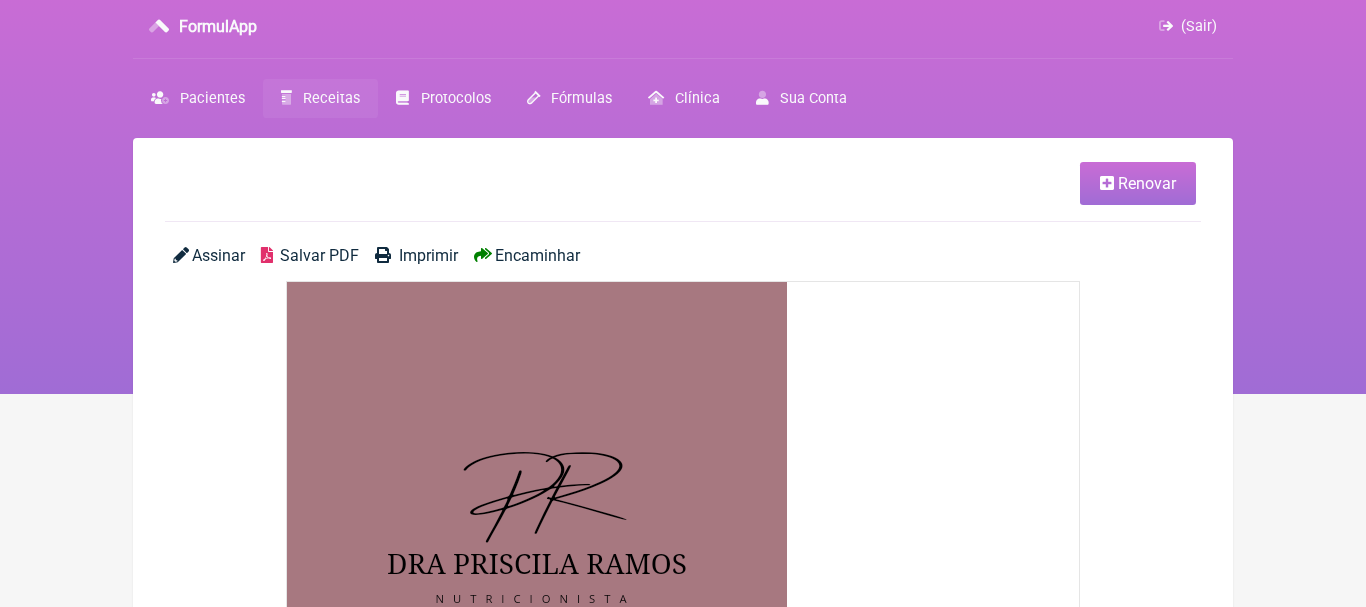 scroll, scrollTop: 0, scrollLeft: 0, axis: both 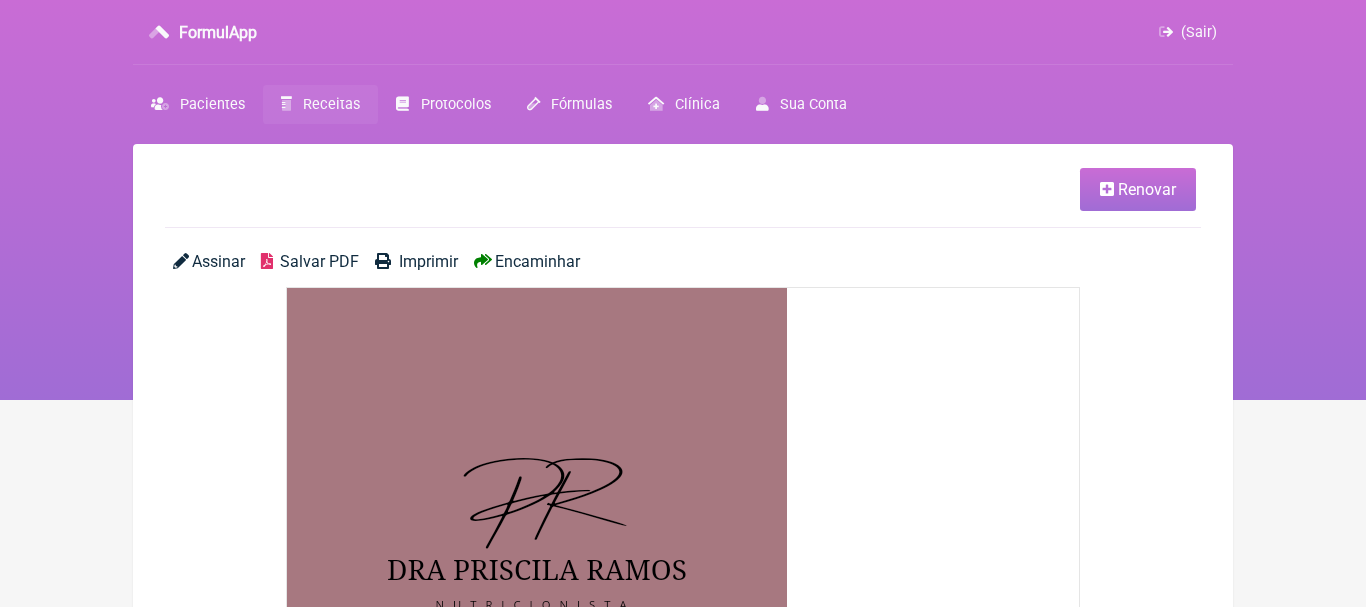 click on "FormulApp
(Sair)
Pacientes
Receitas
Protocolos
Fórmulas
Clínica
Sua Conta" at bounding box center (683, 200) 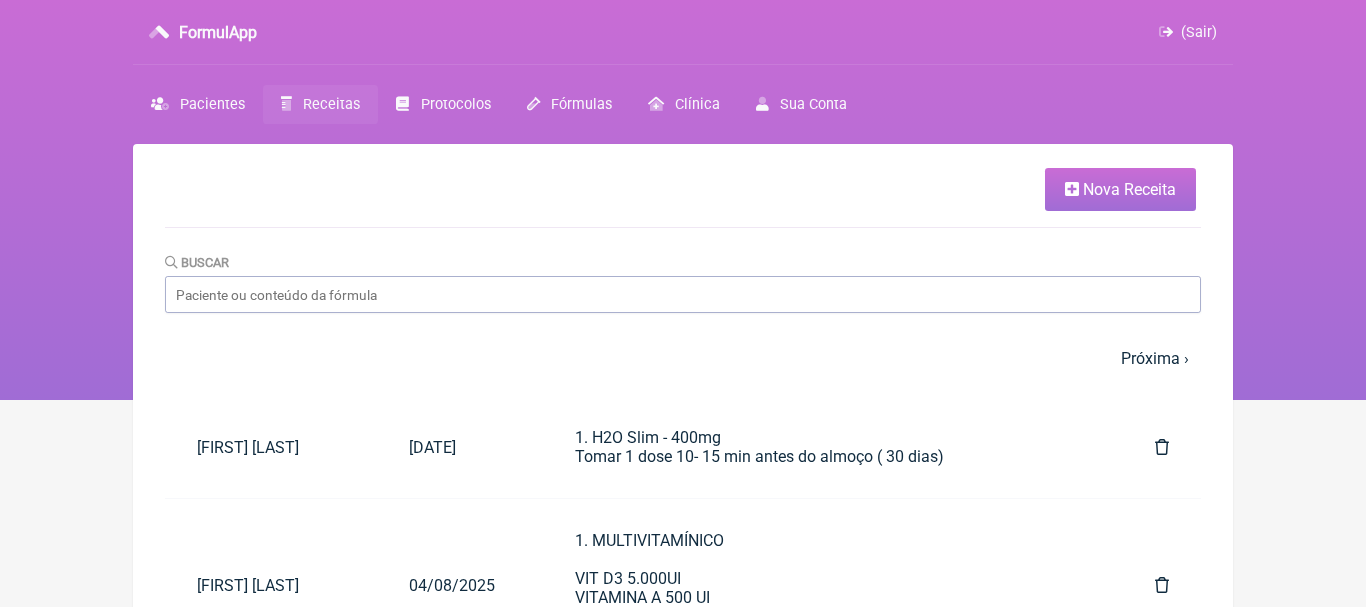 click at bounding box center (1072, 189) 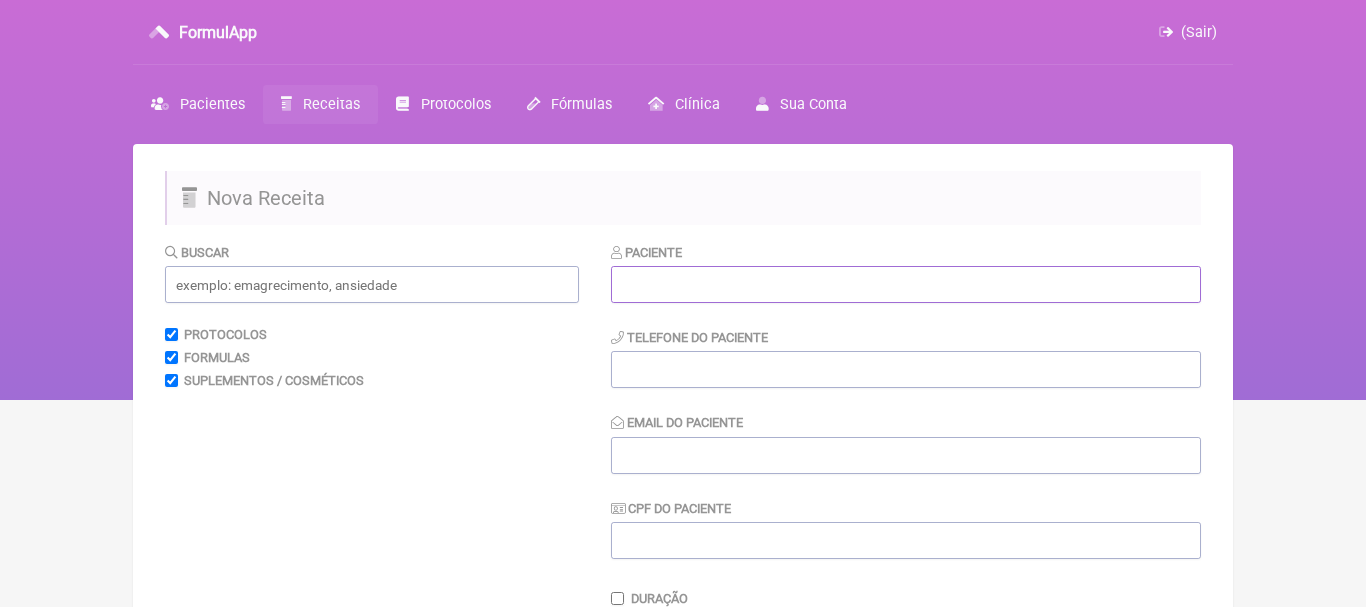 click at bounding box center (906, 284) 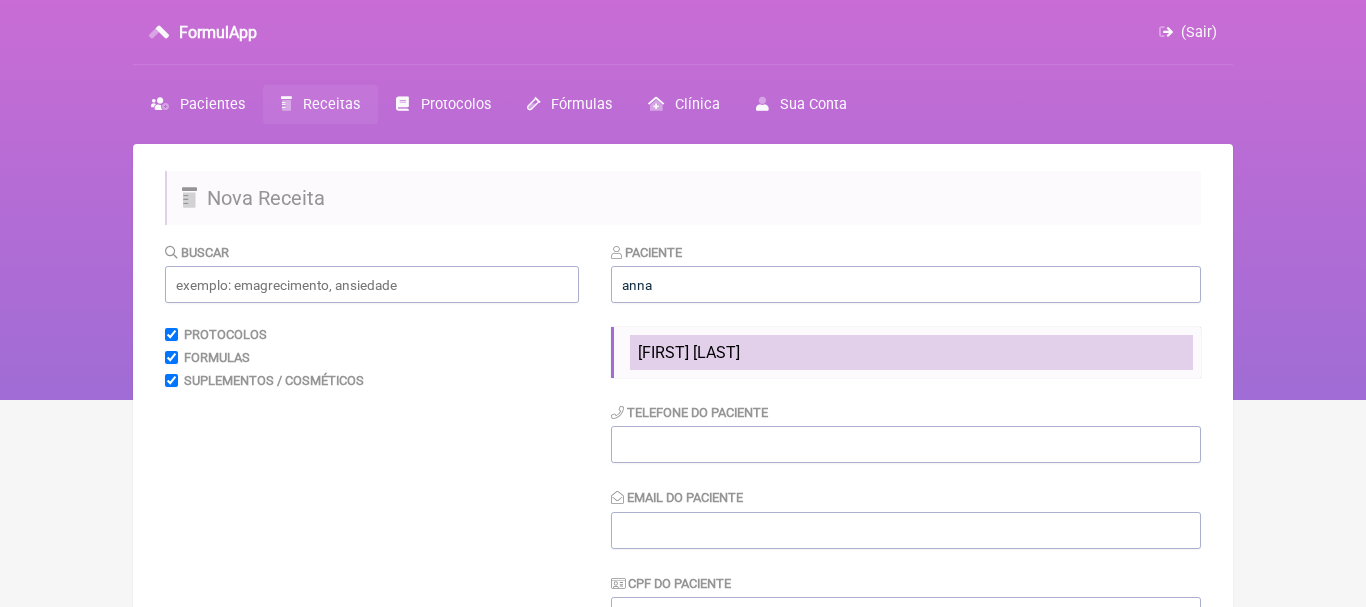 click on "[FIRST] [LAST]" at bounding box center (689, 352) 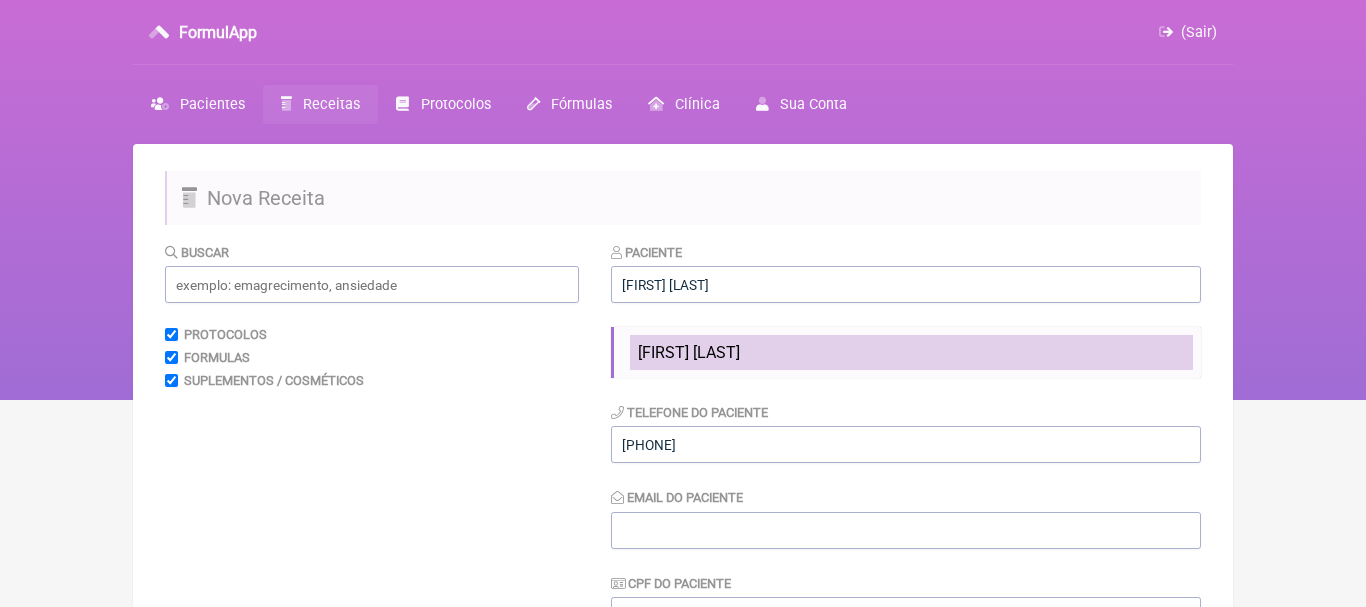type on "[EMAIL]" 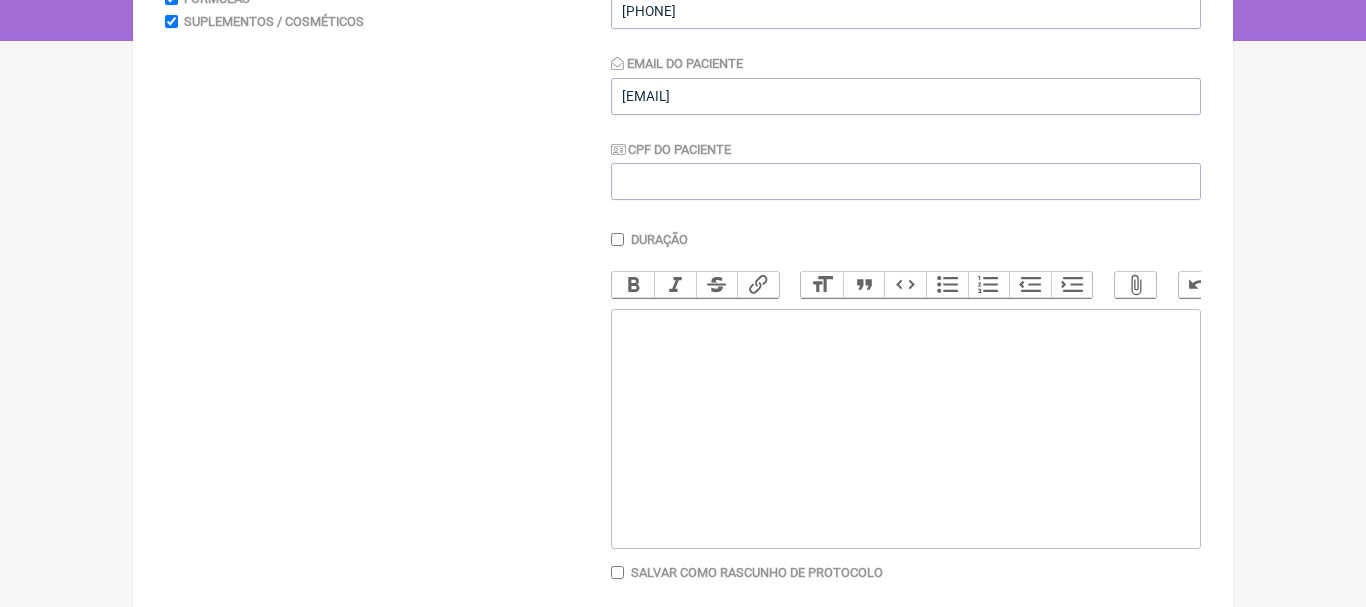 scroll, scrollTop: 441, scrollLeft: 0, axis: vertical 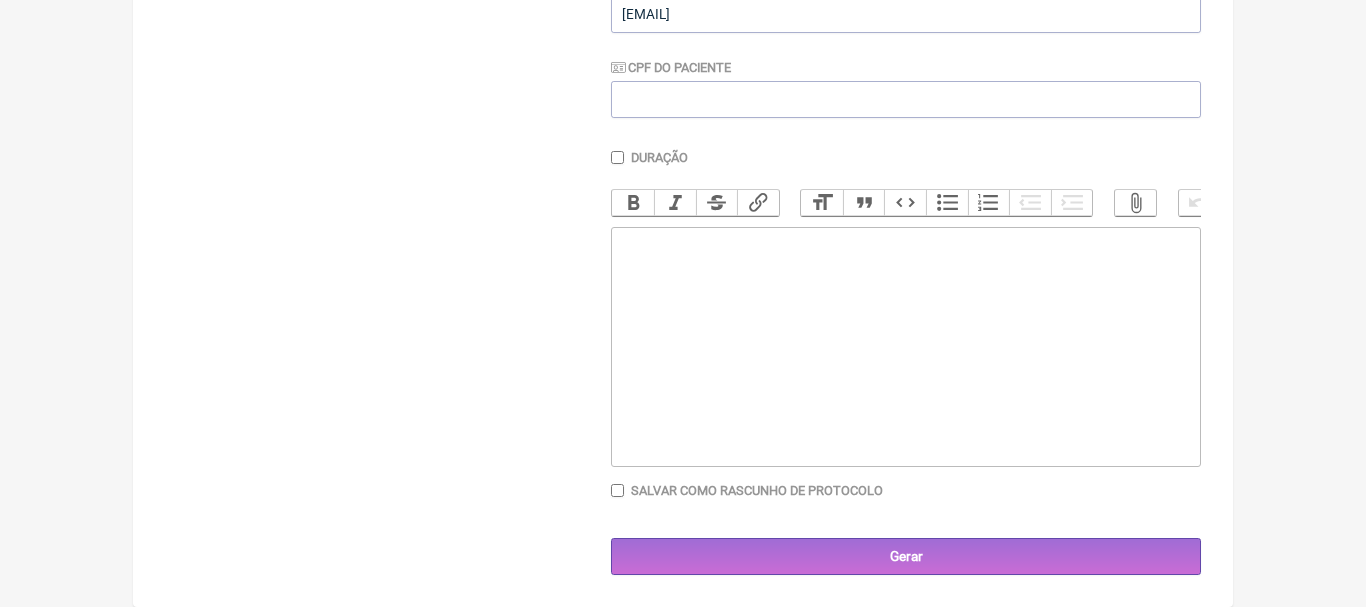 click 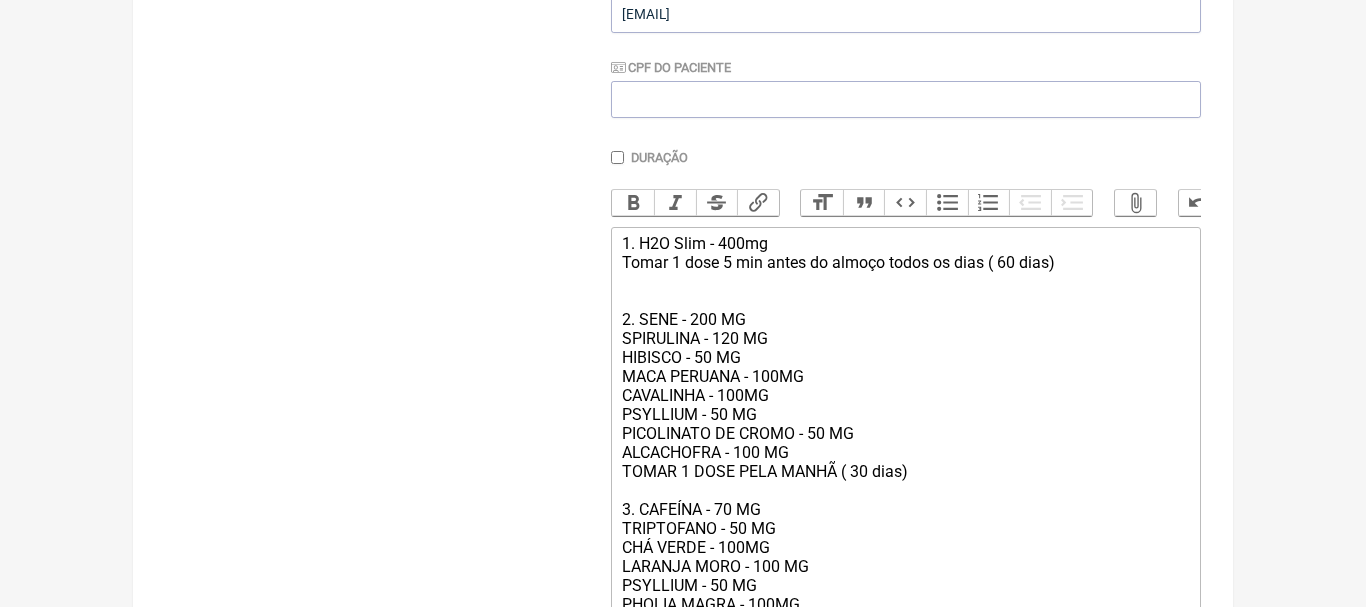 scroll, scrollTop: 467, scrollLeft: 0, axis: vertical 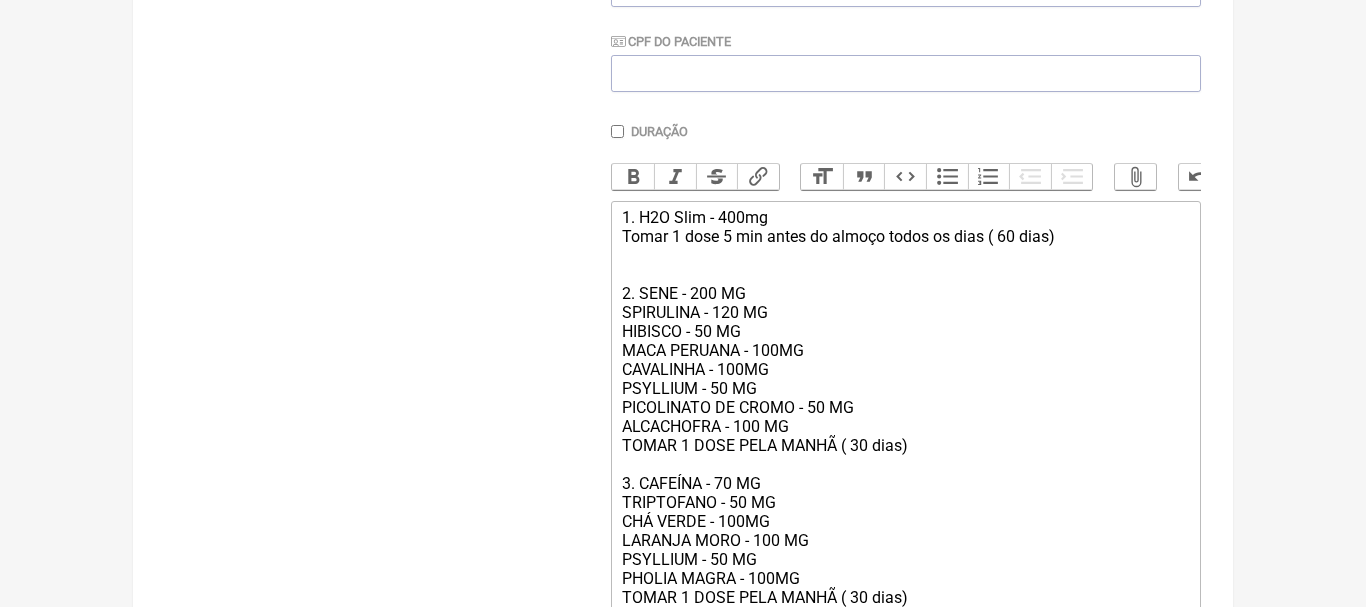 click on "1. H2O Slim - 400mg Tomar 1 dose 5 min antes do almoço todos os dias ( 60 dias) 2. SENE - 200 MG     SPIRULINA - 120 MG     HIBISCO - 50 MG     MACA PERUANA - 100MG     CAVALINHA - 100MG     PSYLLIUM - 50 MG     PICOLINATO DE CROMO - 50 MG     ALCACHOFRA - 100 MG TOMAR 1 DOSE PELA MANHÃ ( 30 dias) 3. CAFEÍNA - 70 MG     TRIPTOFANO - 50 MG     CHÁ VERDE - 100MG     LARANJA MORO - 100 MG     PSYLLIUM - 50 MG     PHOLIA MAGRA - 100MG TOMAR 1 DOSE PELA MANHÃ ( 30 dias)" 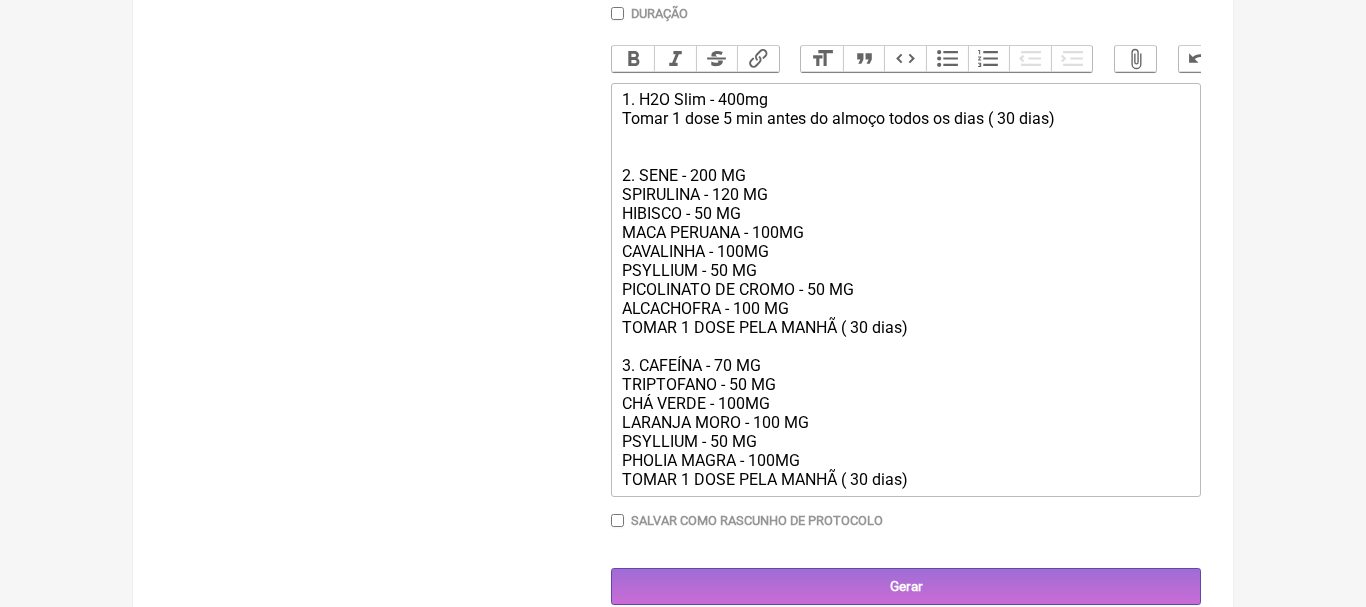 scroll, scrollTop: 607, scrollLeft: 0, axis: vertical 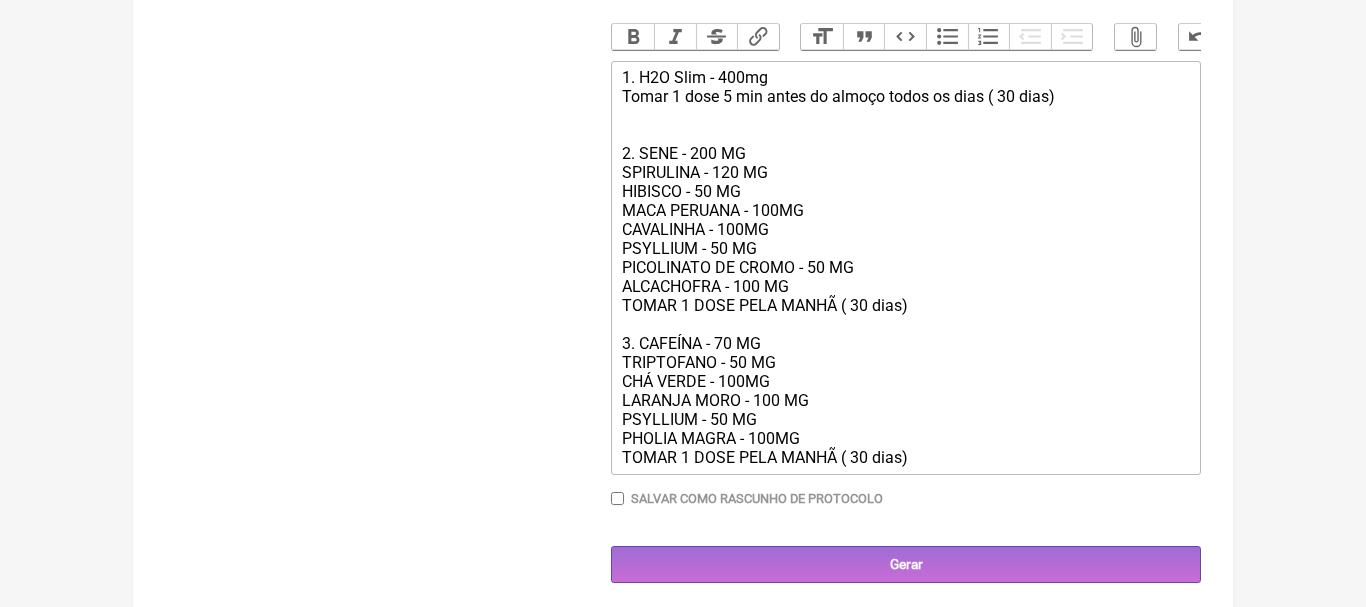 click on "1. H2O Slim - 400mg Tomar 1 dose 5 min antes do almoço todos os dias ( 30 dias) 2. SENE - 200 MG     SPIRULINA - 120 MG     HIBISCO - 50 MG     MACA PERUANA - 100MG     CAVALINHA - 100MG     PSYLLIUM - 50 MG     PICOLINATO DE CROMO - 50 MG     ALCACHOFRA - 100 MG TOMAR 1 DOSE PELA MANHÃ ( 30 dias) 3. CAFEÍNA - 70 MG     TRIPTOFANO - 50 MG     CHÁ VERDE - 100MG     LARANJA MORO - 100 MG     PSYLLIUM - 50 MG     PHOLIA MAGRA - 100MG TOMAR 1 DOSE PELA MANHÃ ( 30 dias)" 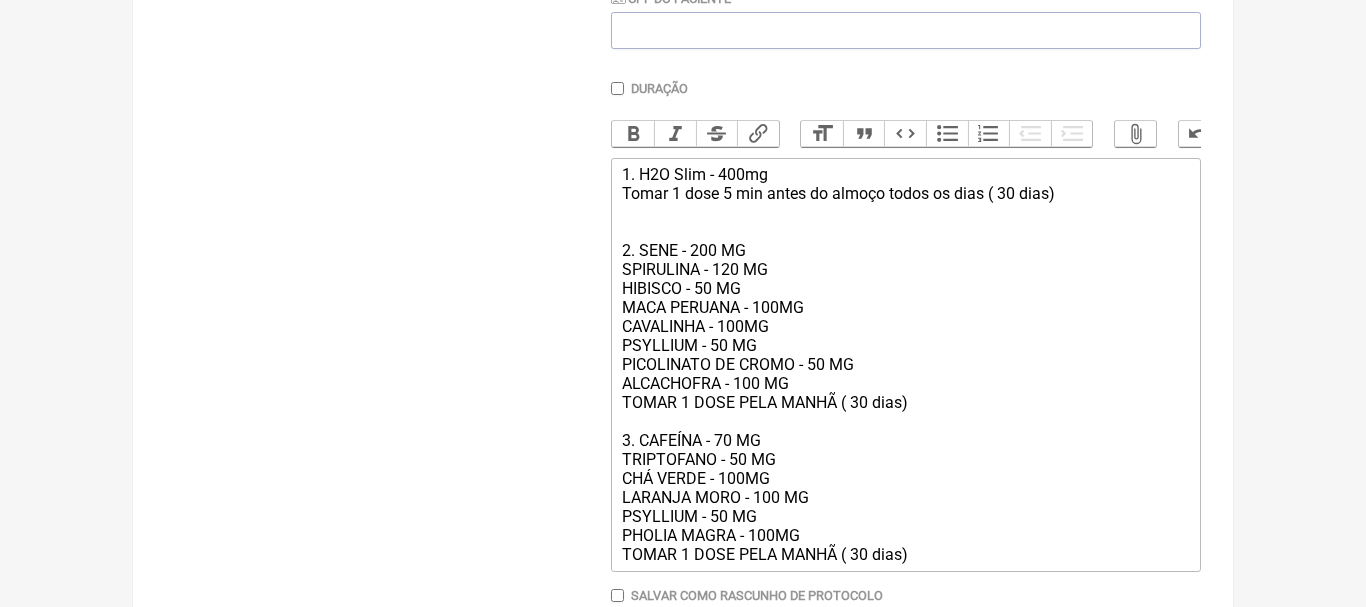 scroll, scrollTop: 502, scrollLeft: 0, axis: vertical 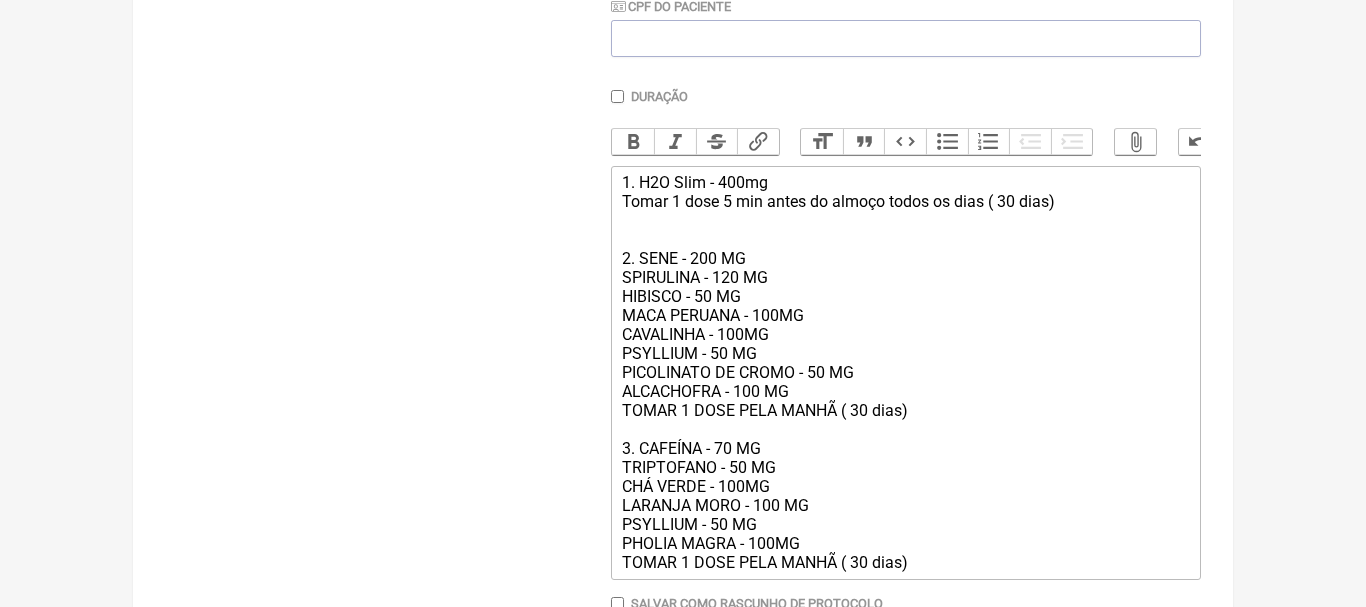 click on "1. H2O Slim - 400mg Tomar 1 dose 5 min antes do almoço todos os dias ( 30 dias) 2. SENE - 200 MG     SPIRULINA - 120 MG     HIBISCO - 50 MG     MACA PERUANA - 100MG     CAVALINHA - 100MG     PSYLLIUM - 50 MG     PICOLINATO DE CROMO - 50 MG     ALCACHOFRA - 100 MG TOMAR 1 DOSE PELA MANHÃ ( 30 dias) 3. CAFEÍNA - 70 MG     TRIPTOFANO - 50 MG     CHÁ VERDE - 100MG     LARANJA MORO - 100 MG     PSYLLIUM - 50 MG     PHOLIA MAGRA - 100MG TOMAR 1 DOSE PELA MANHÃ ( 30 dias)" 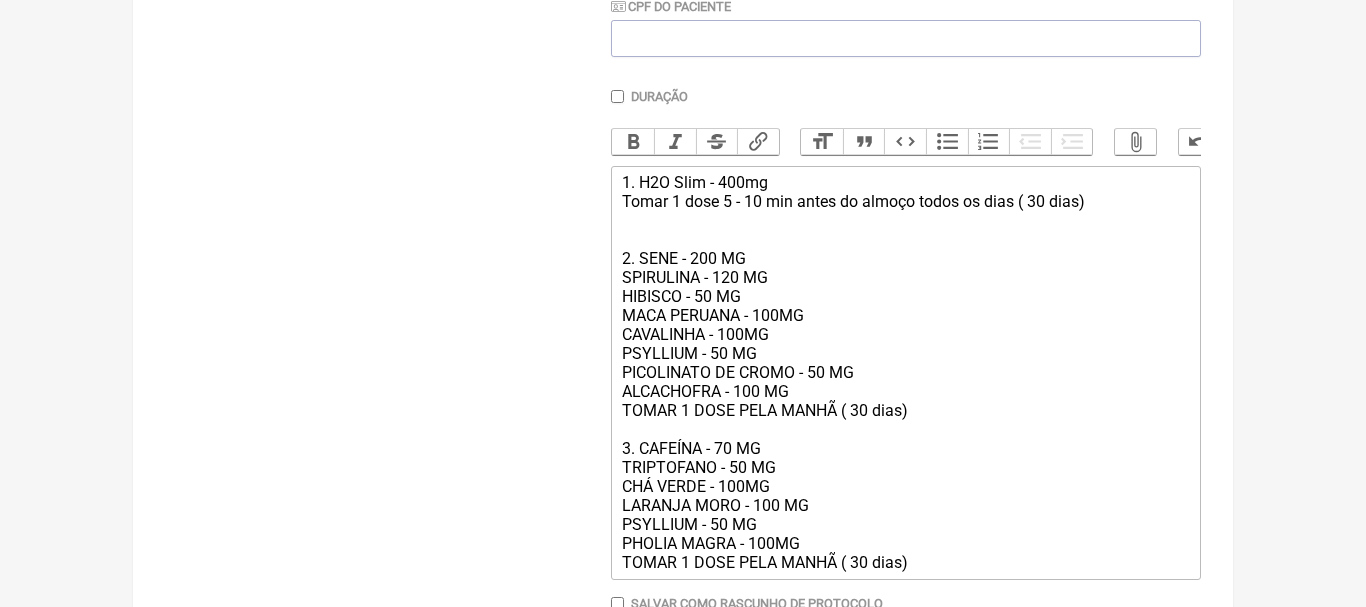type on "<div>&nbsp;1. H2O Slim - 400mg<br>Tomar 1 dose 5 - 10 min antes do almoço todos os dias ( 30 dias)<br><br><br>2. SENE - 200 MG<br>&nbsp; &nbsp; SPIRULINA - 120 MG<br>&nbsp; &nbsp; HIBISCO - 50 MG<br>&nbsp; &nbsp; MACA PERUANA - 100MG<br>&nbsp; &nbsp; CAVALINHA - 100MG<br>&nbsp; &nbsp; PSYLLIUM - 50 MG<br>&nbsp; &nbsp; PICOLINATO DE CROMO - 50 MG<br>&nbsp; &nbsp; ALCACHOFRA - 100 MG<br>TOMAR 1 DOSE PELA MANHÃ ( 30 dias)<br><br>3. CAFEÍNA - 70 MG<br>&nbsp; &nbsp; TRIPTOFANO - 50 MG<br>&nbsp; &nbsp; CHÁ VERDE - 100MG<br>&nbsp; &nbsp; LARANJA MORO - 100 MG<br>&nbsp; &nbsp; PSYLLIUM - 50 MG<br>&nbsp; &nbsp; PHOLIA MAGRA - 100MG<br>TOMAR 1 DOSE PELA MANHÃ ( 30 dias) &nbsp;</div>" 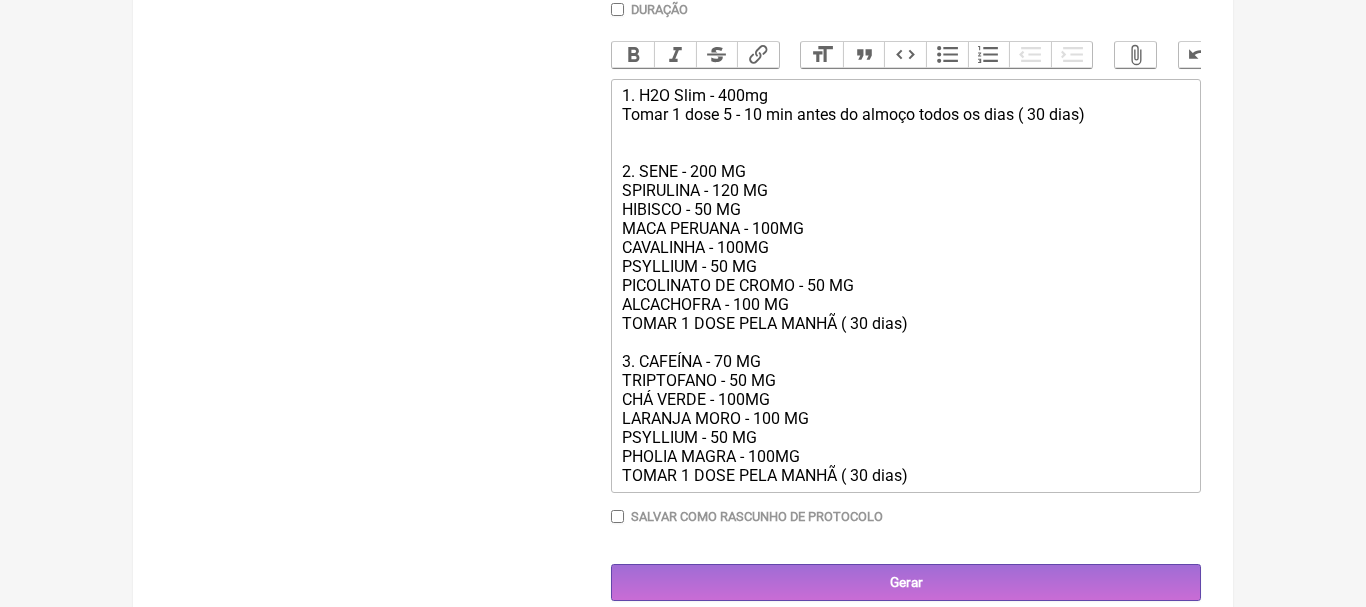scroll, scrollTop: 615, scrollLeft: 0, axis: vertical 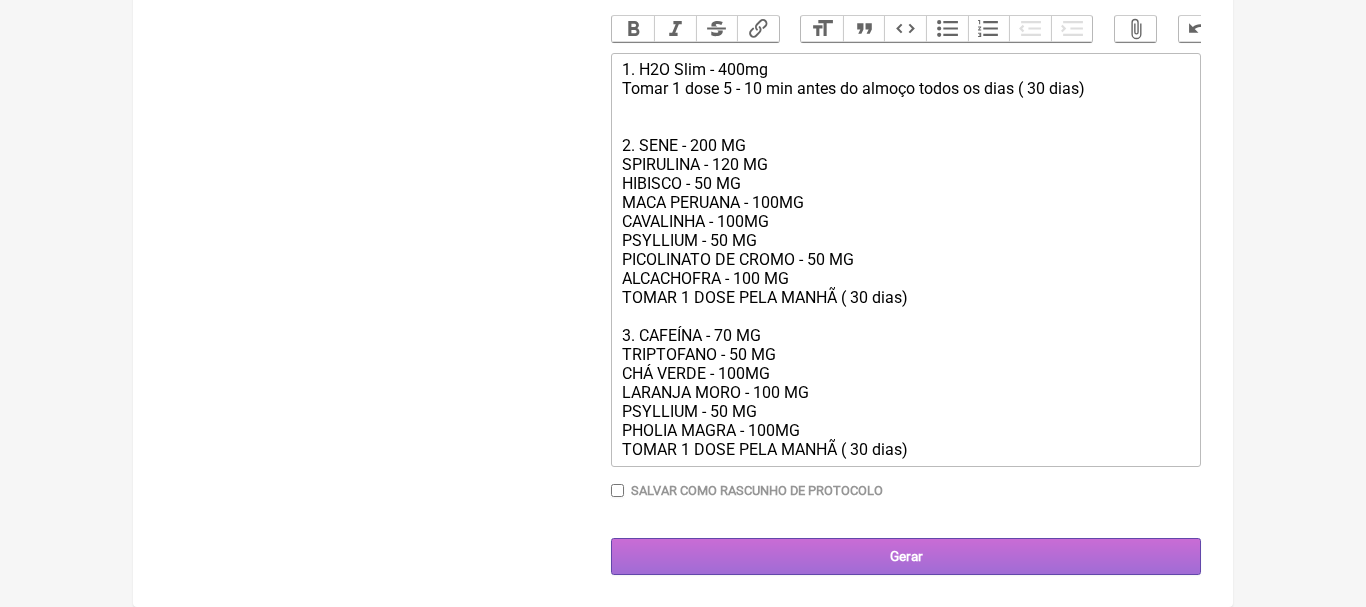 click on "Gerar" at bounding box center (906, 556) 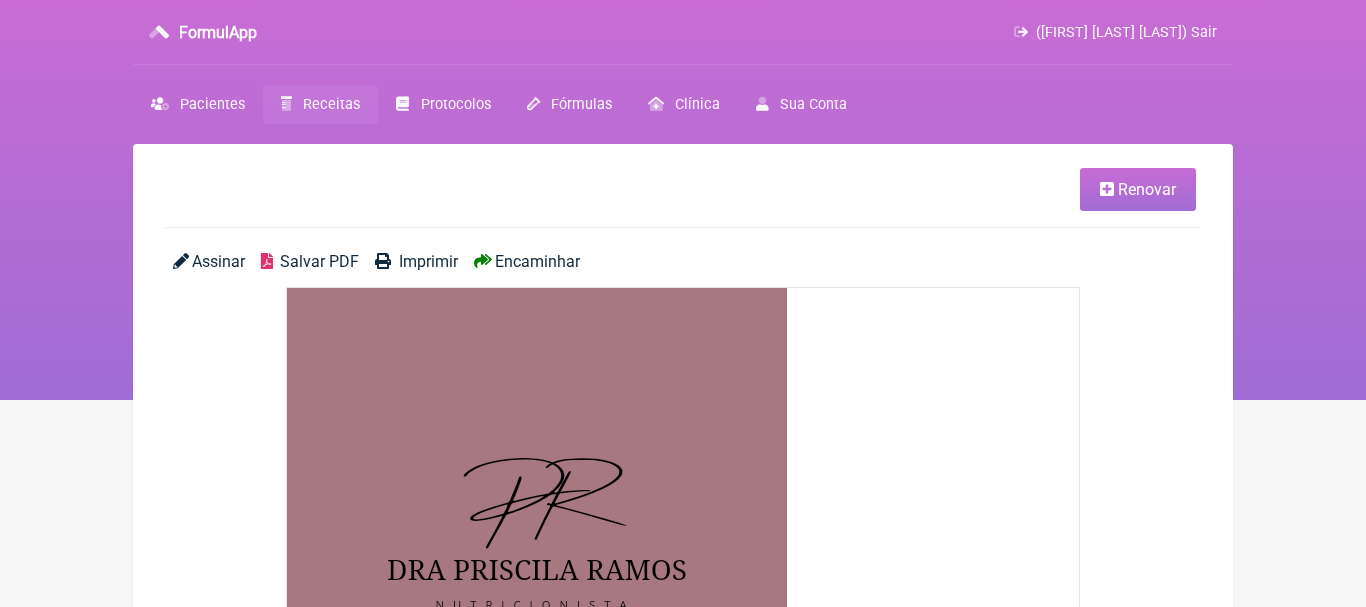 scroll, scrollTop: 0, scrollLeft: 0, axis: both 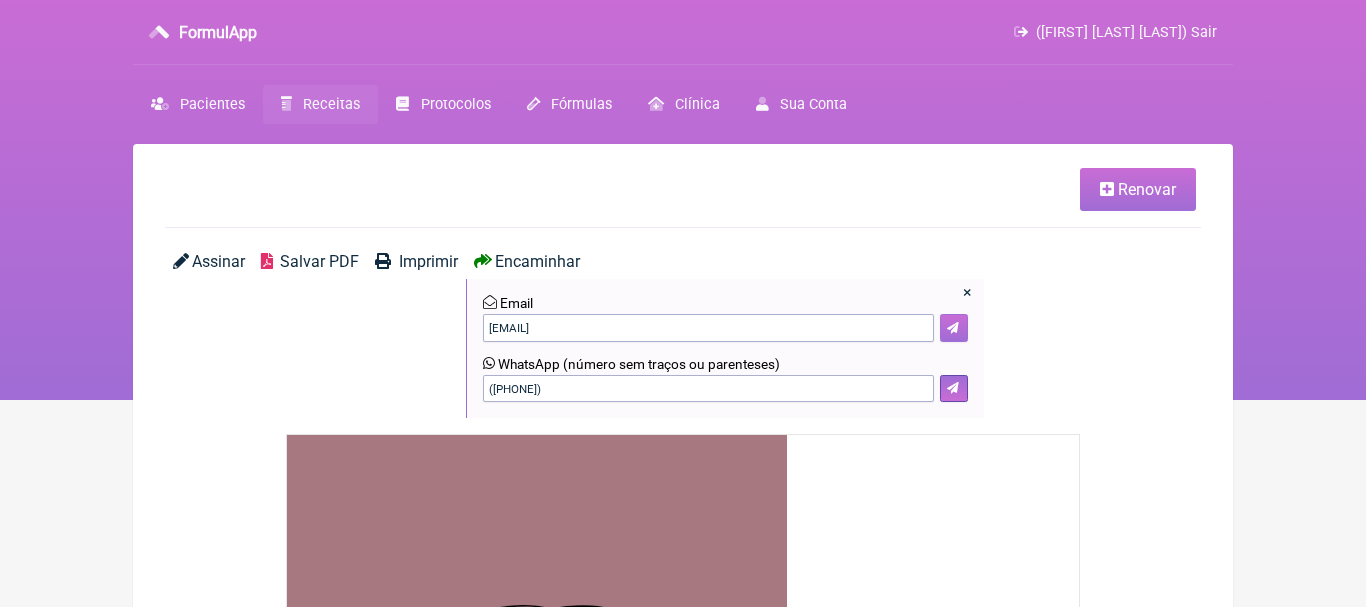 click at bounding box center (954, 328) 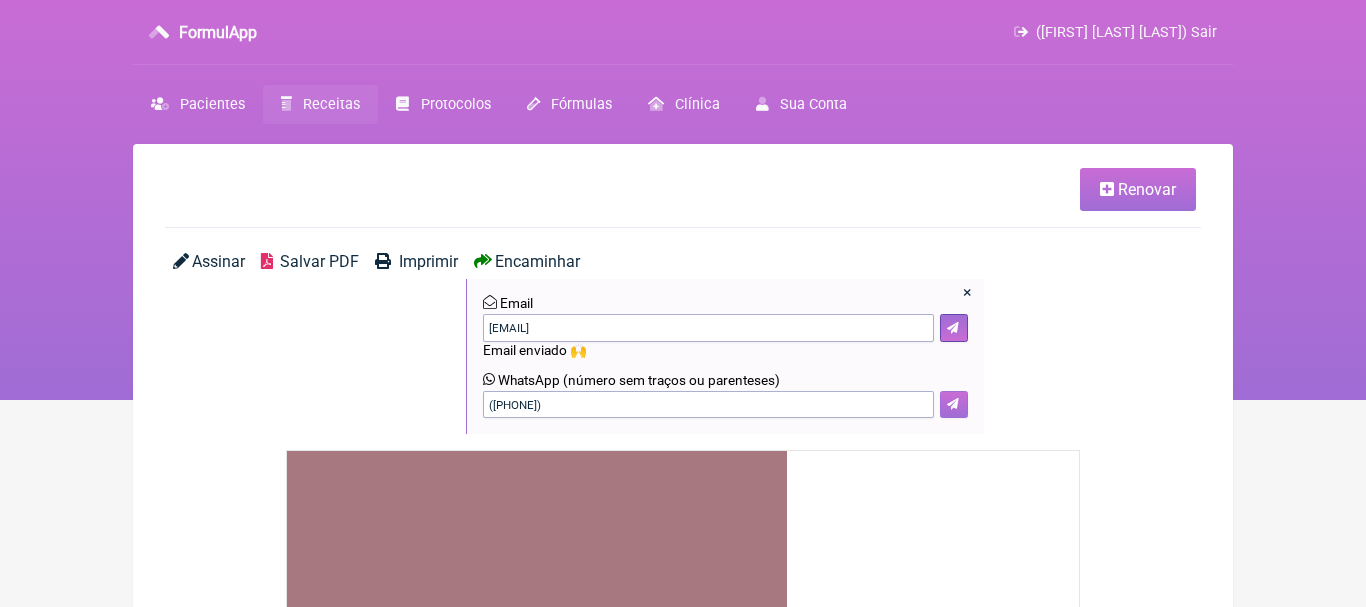 click at bounding box center (953, 404) 